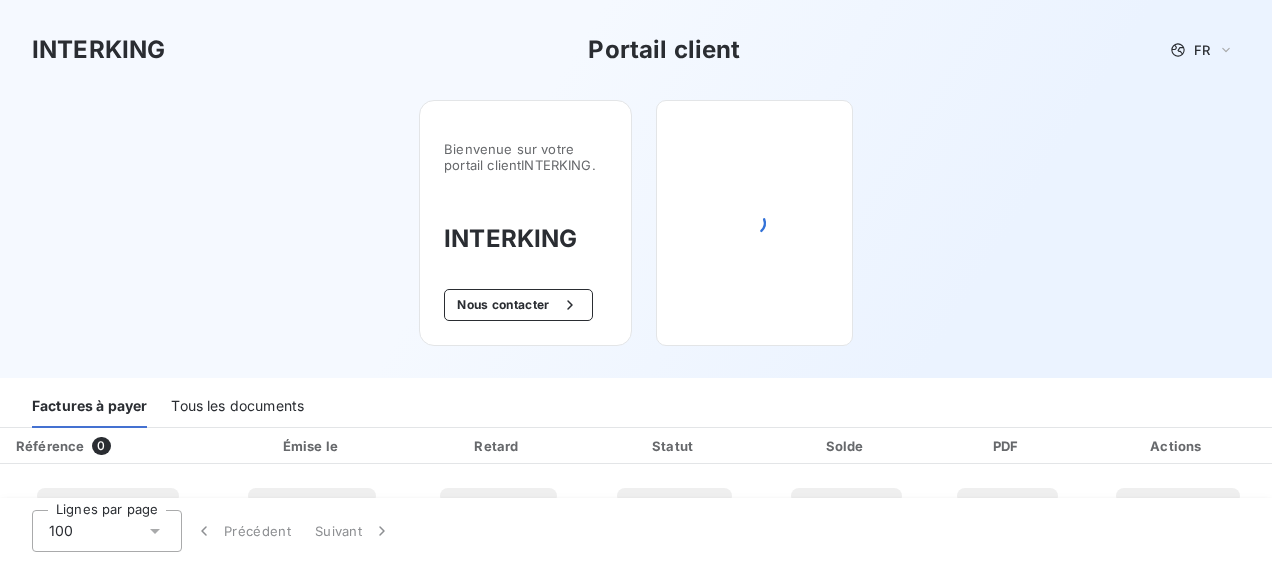 scroll, scrollTop: 0, scrollLeft: 0, axis: both 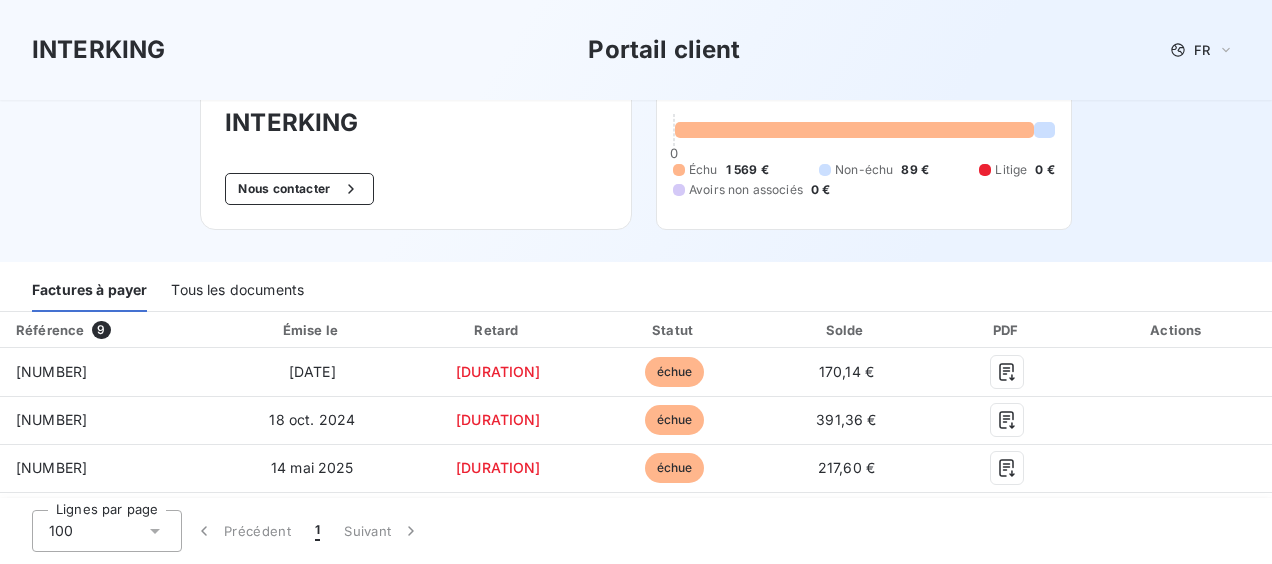 click on "Tous les documents" at bounding box center [237, 291] 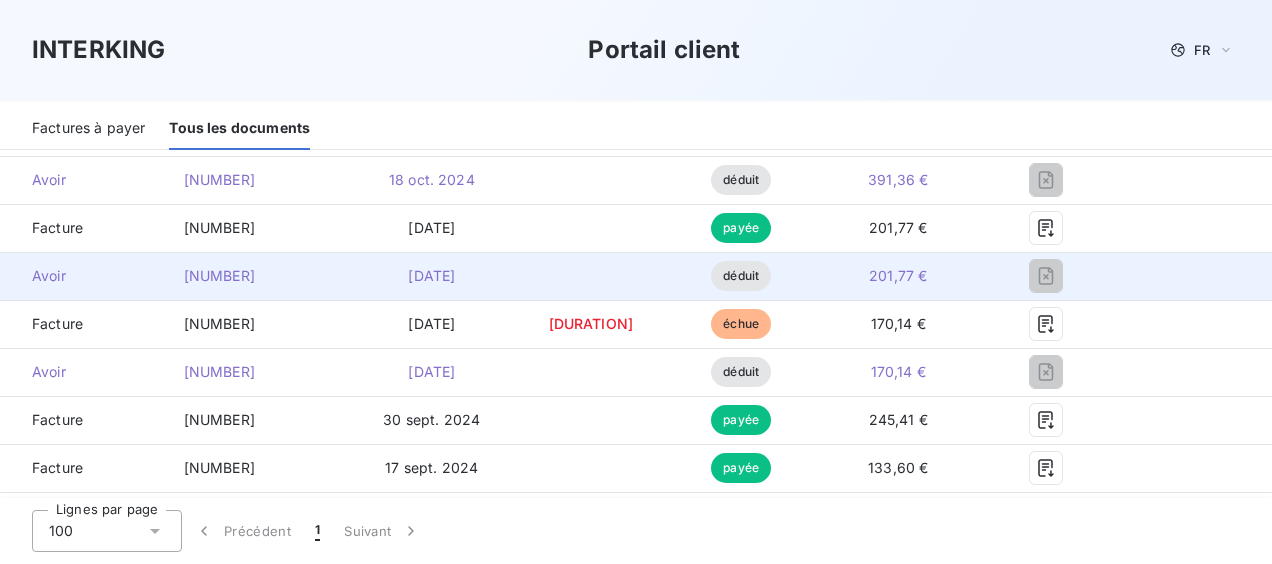 scroll, scrollTop: 1200, scrollLeft: 0, axis: vertical 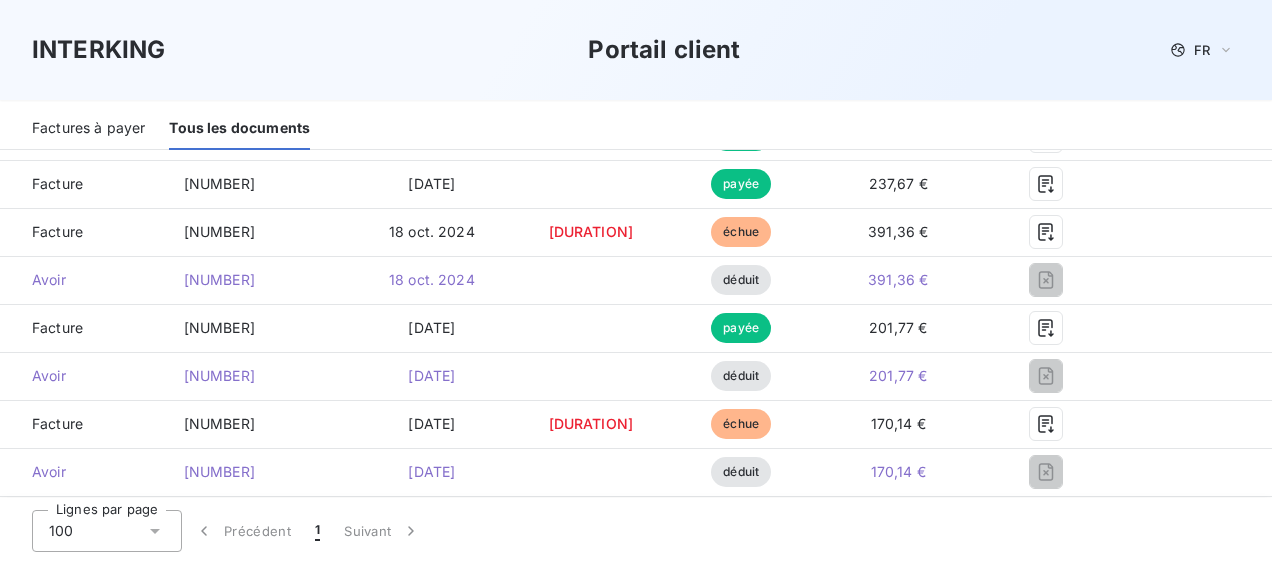click on "INTERKING Portail client FR" at bounding box center (636, 50) 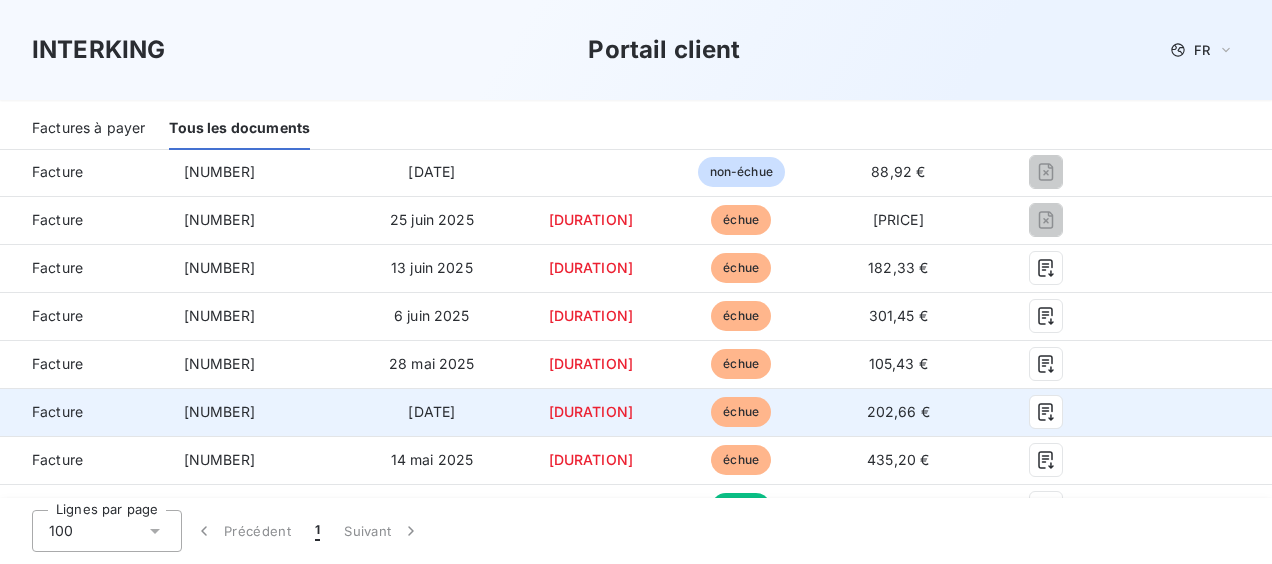 scroll, scrollTop: 400, scrollLeft: 0, axis: vertical 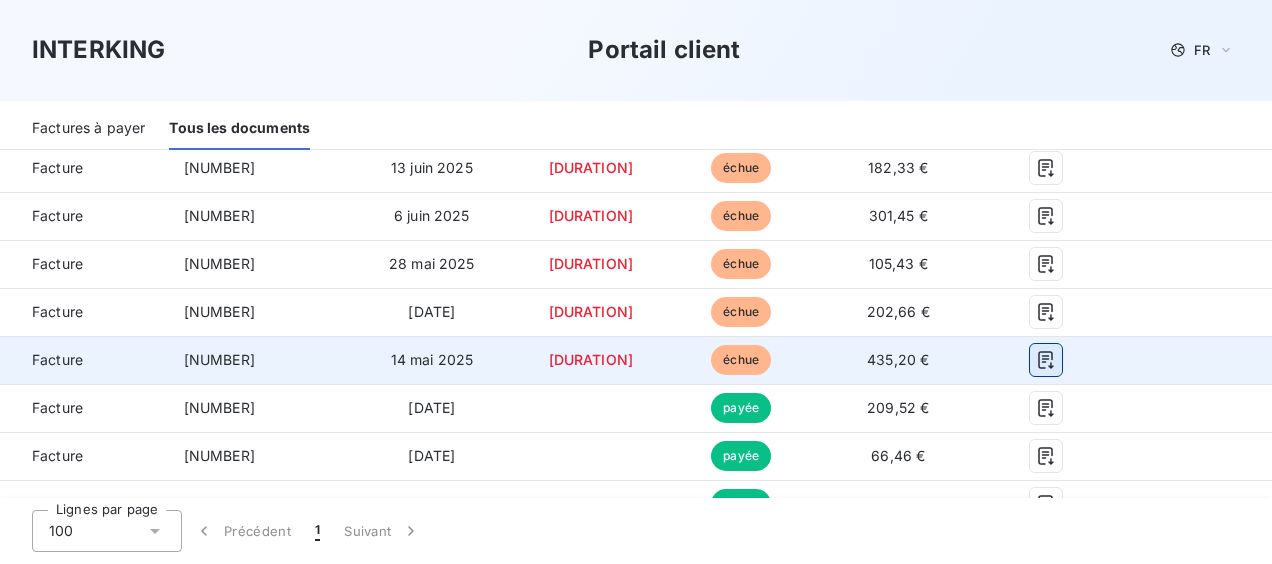 click 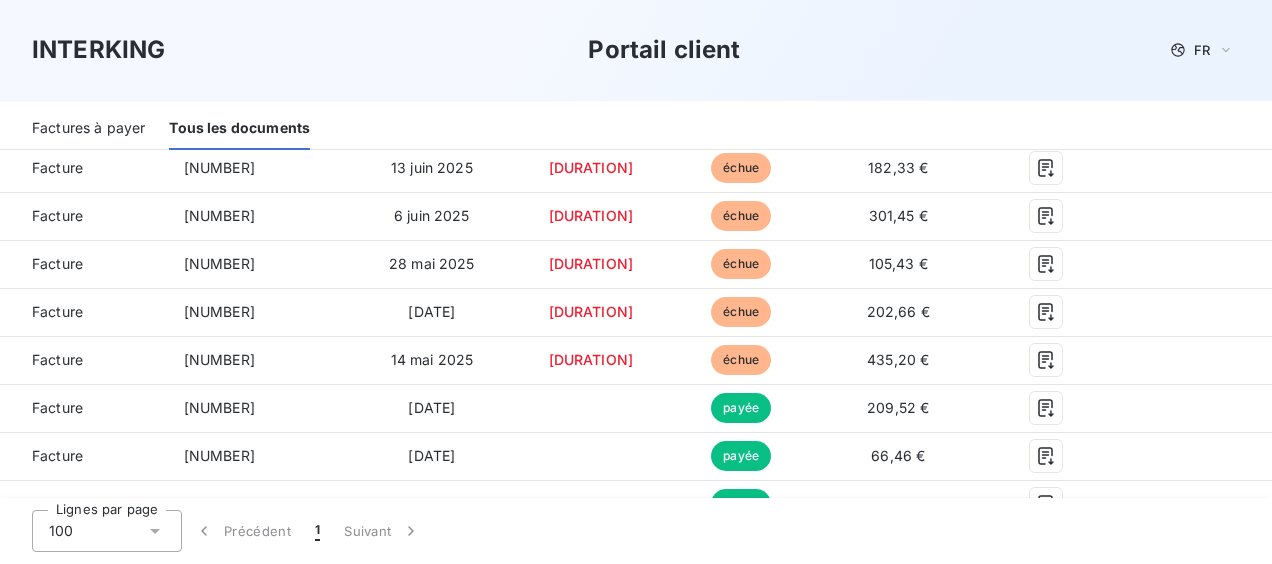click on "Lignes par page 100 Précédent 1 Suivant" at bounding box center [636, 531] 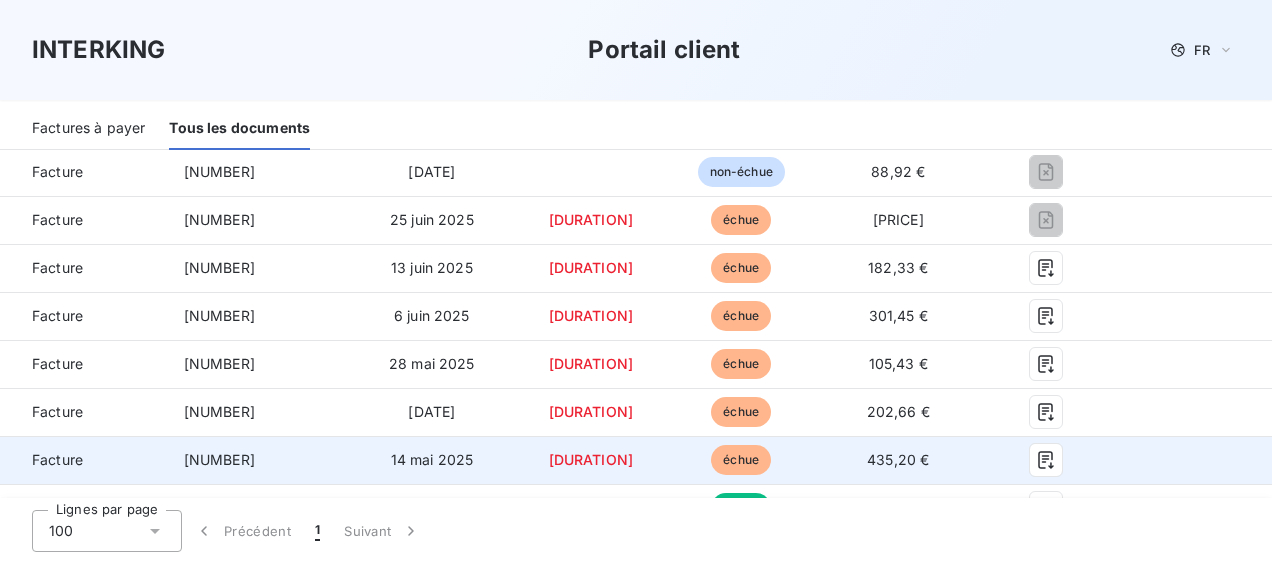 scroll, scrollTop: 400, scrollLeft: 0, axis: vertical 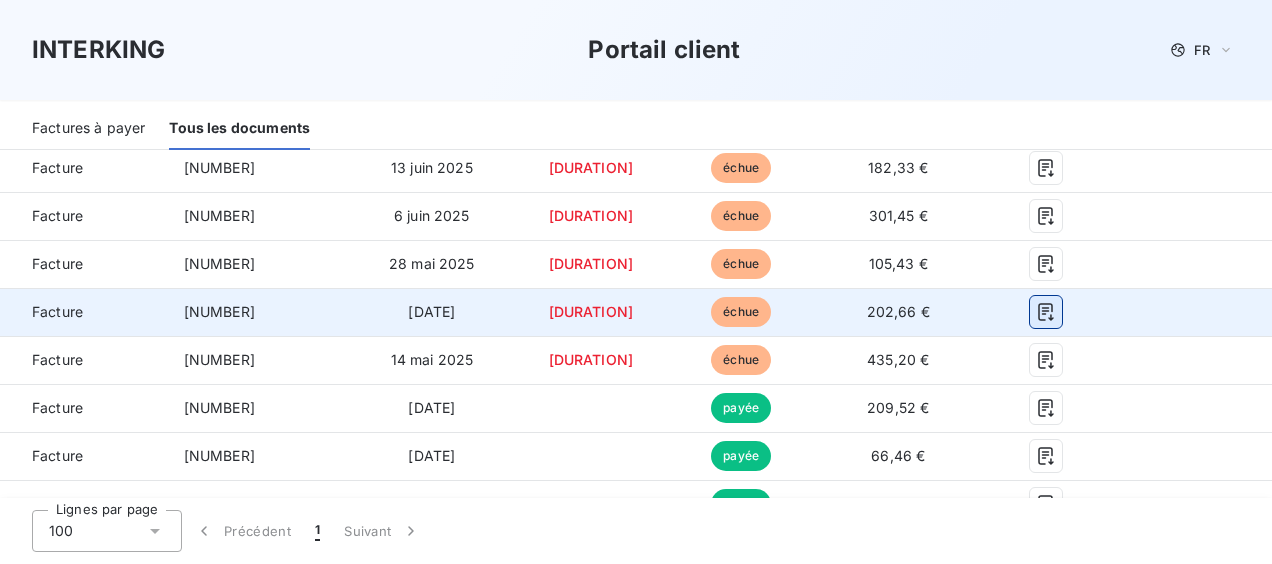 click 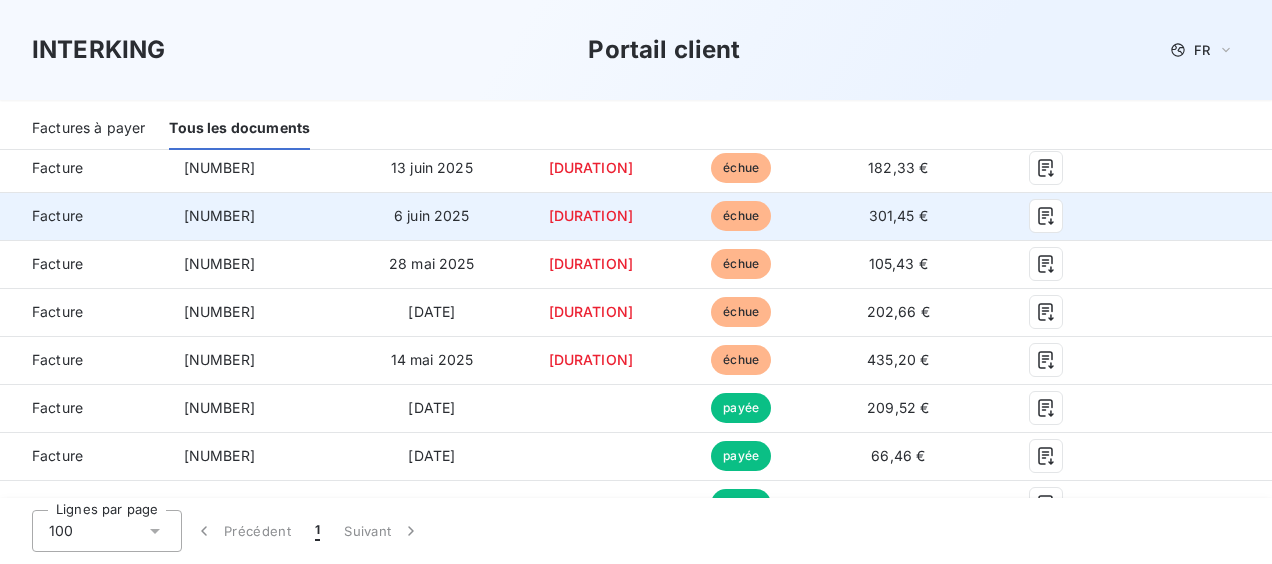 click at bounding box center (1191, 216) 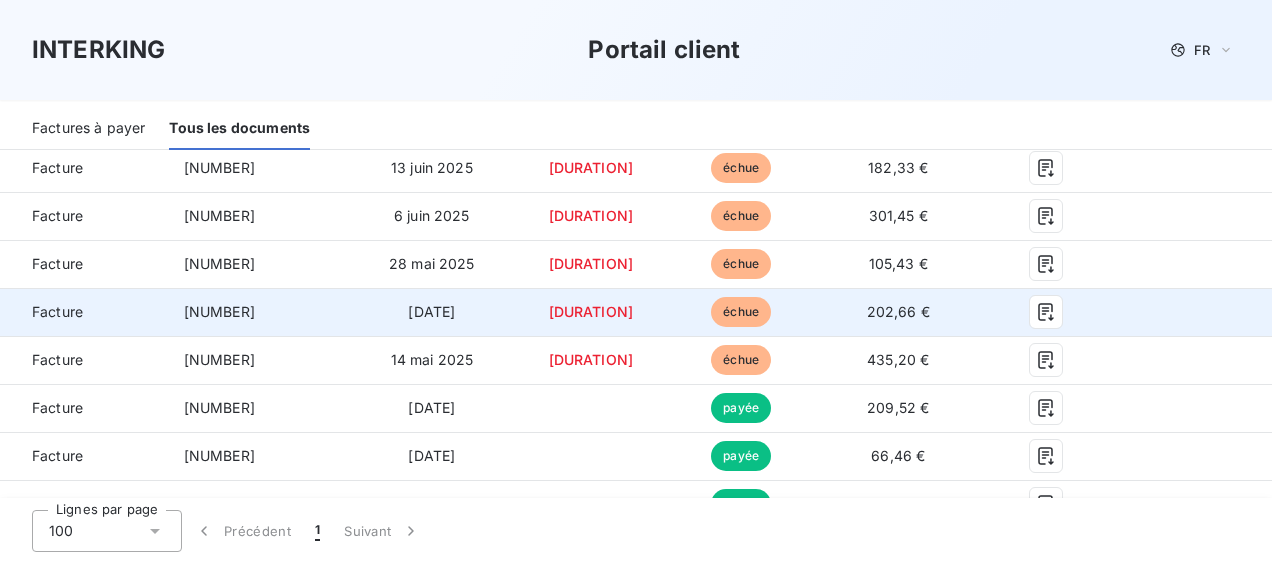 scroll, scrollTop: 300, scrollLeft: 0, axis: vertical 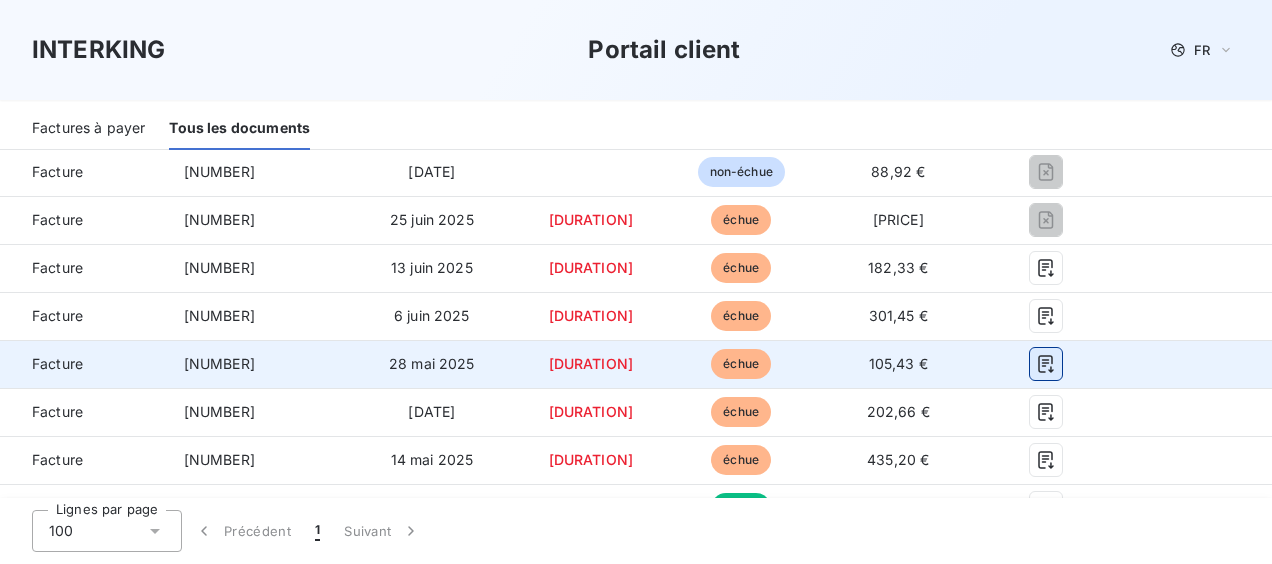 click 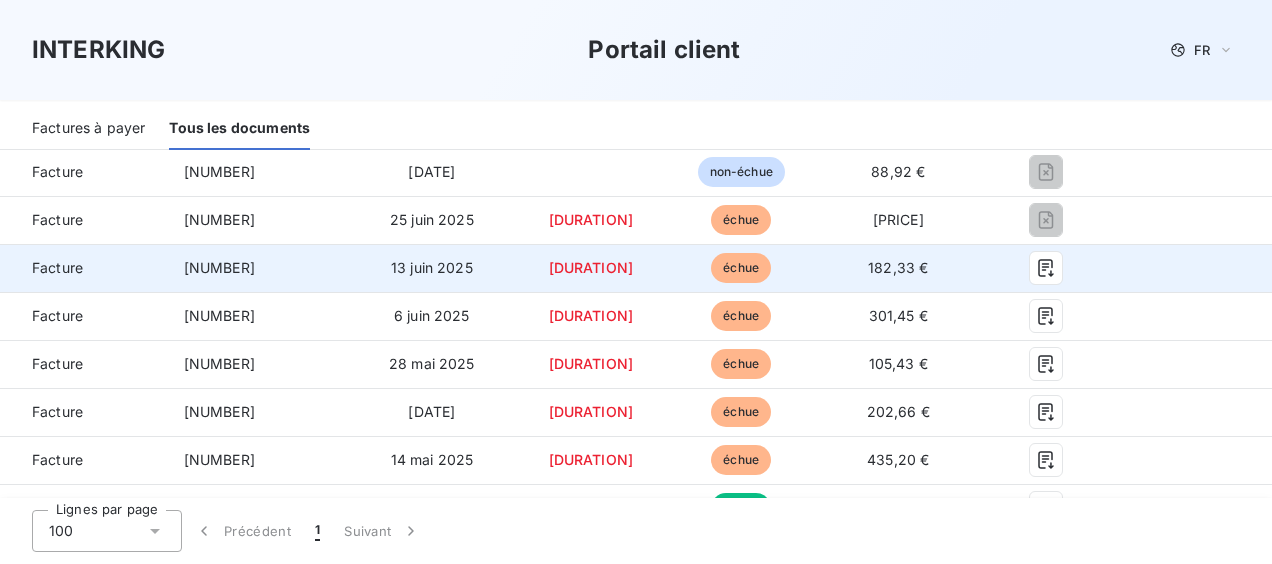 click on "[DURATION]" at bounding box center [591, 268] 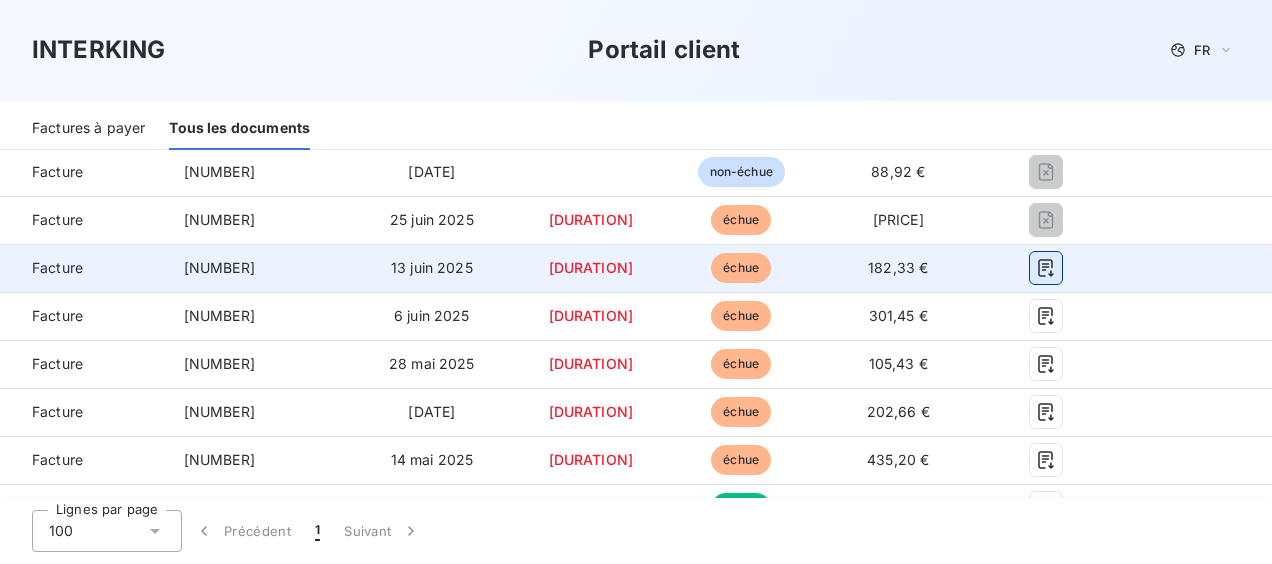 click 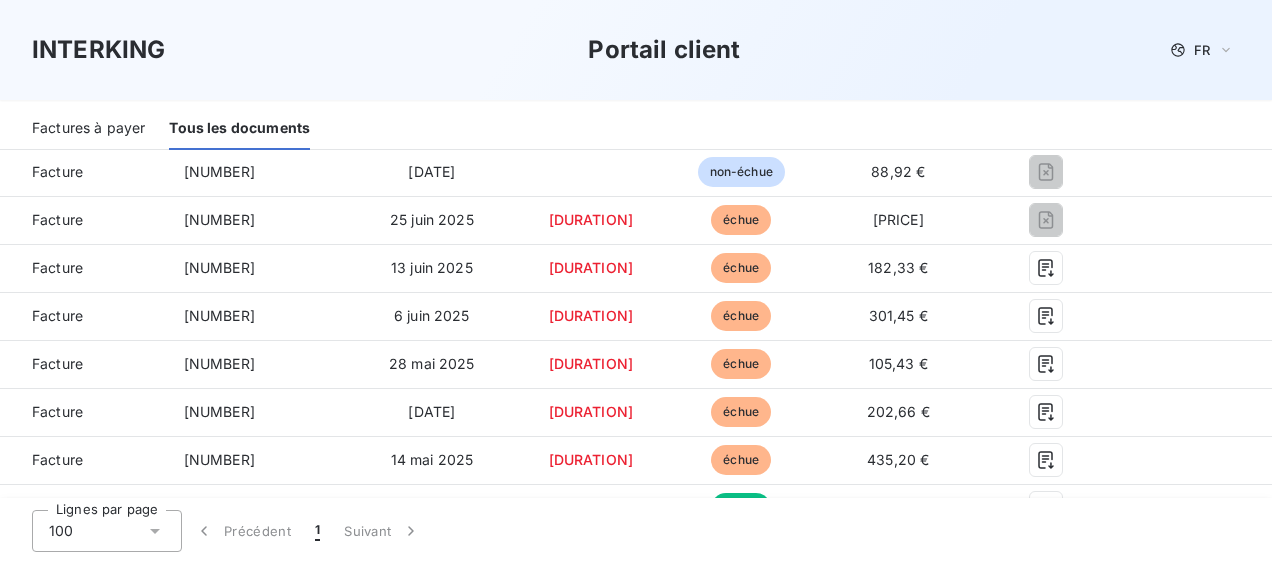click on "INTERKING Portail client FR" at bounding box center [636, 50] 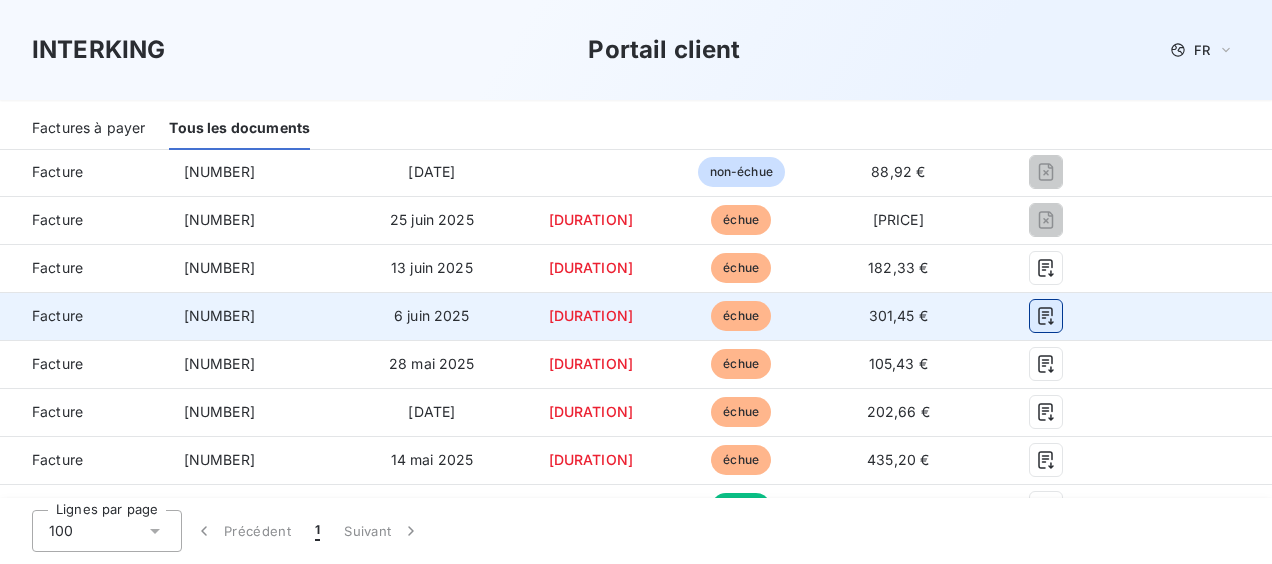 click 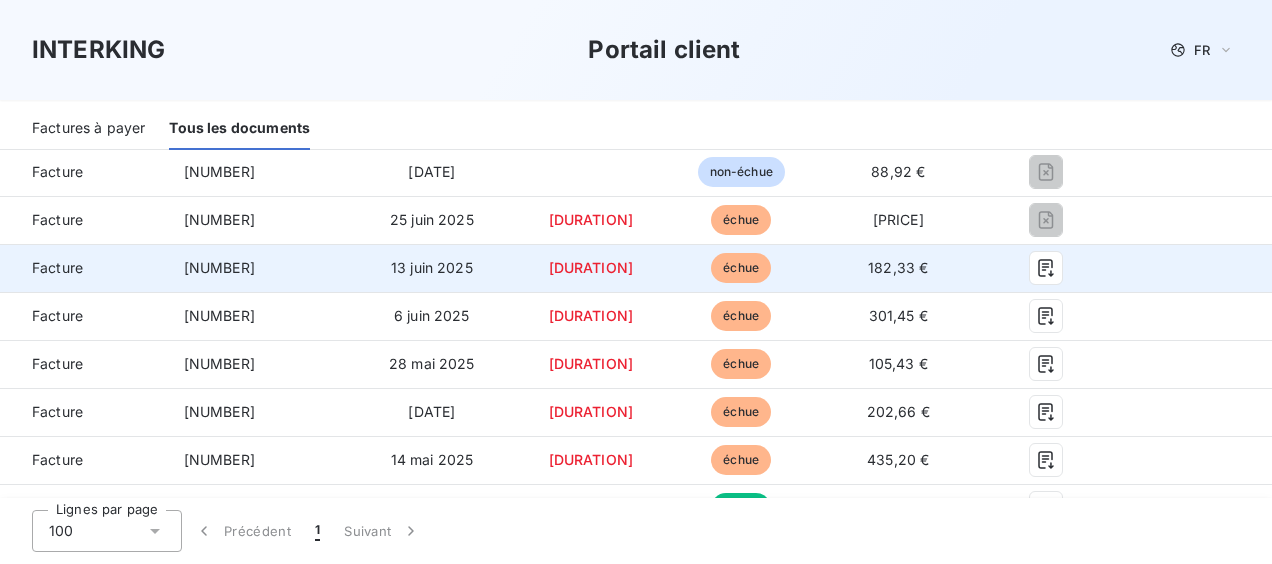click on "[DURATION]" at bounding box center (591, 267) 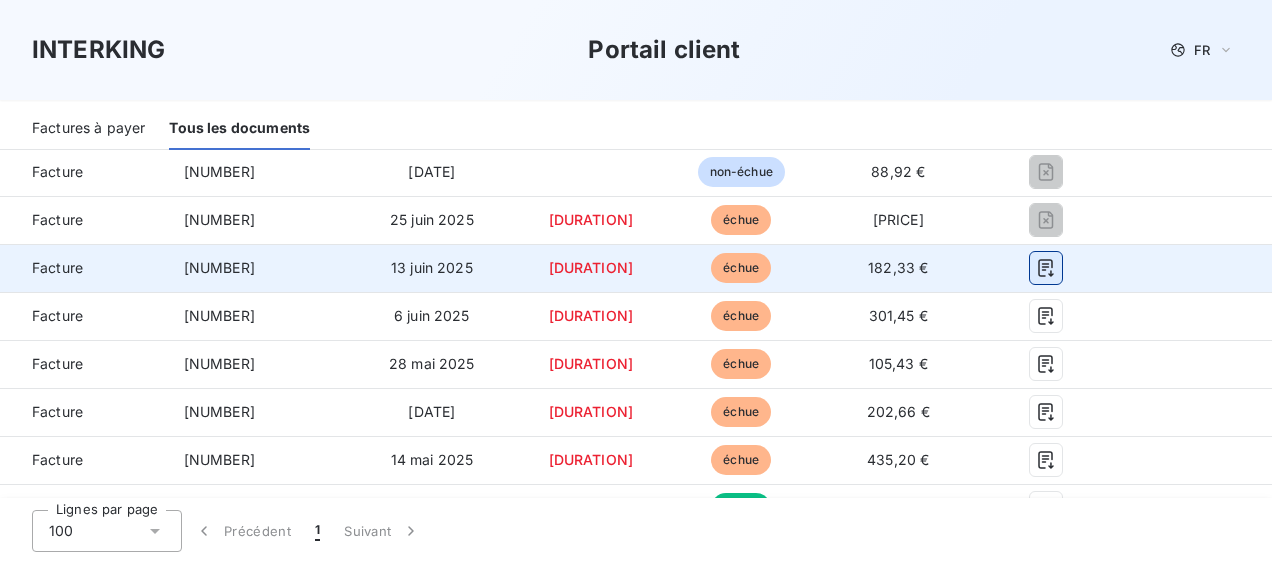 click at bounding box center [1046, 268] 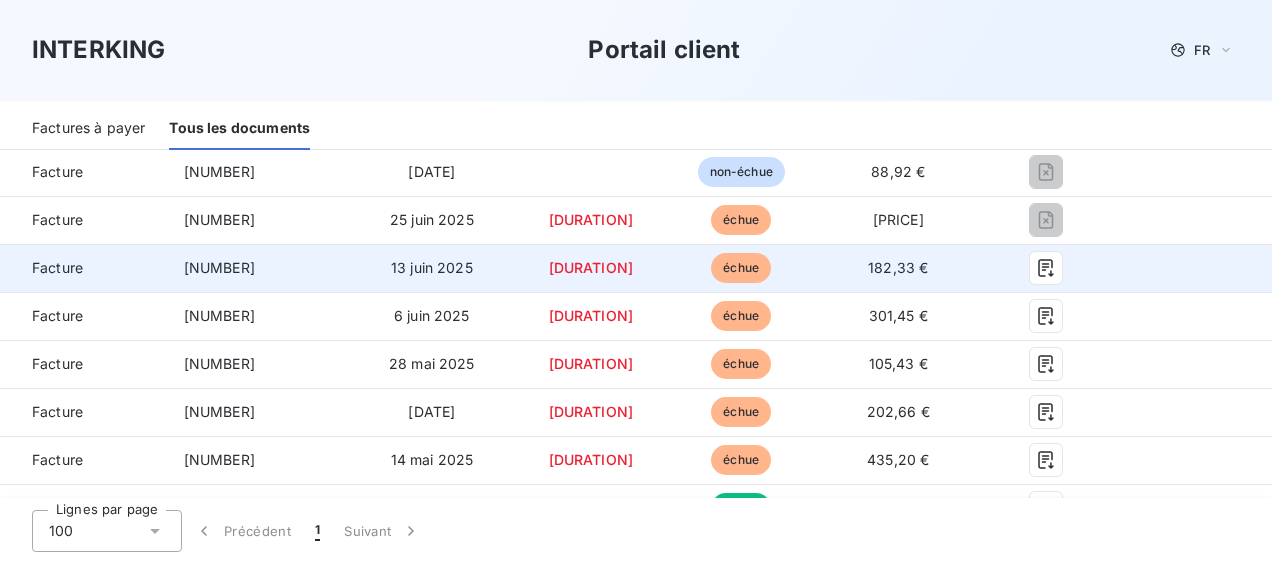 scroll, scrollTop: 200, scrollLeft: 0, axis: vertical 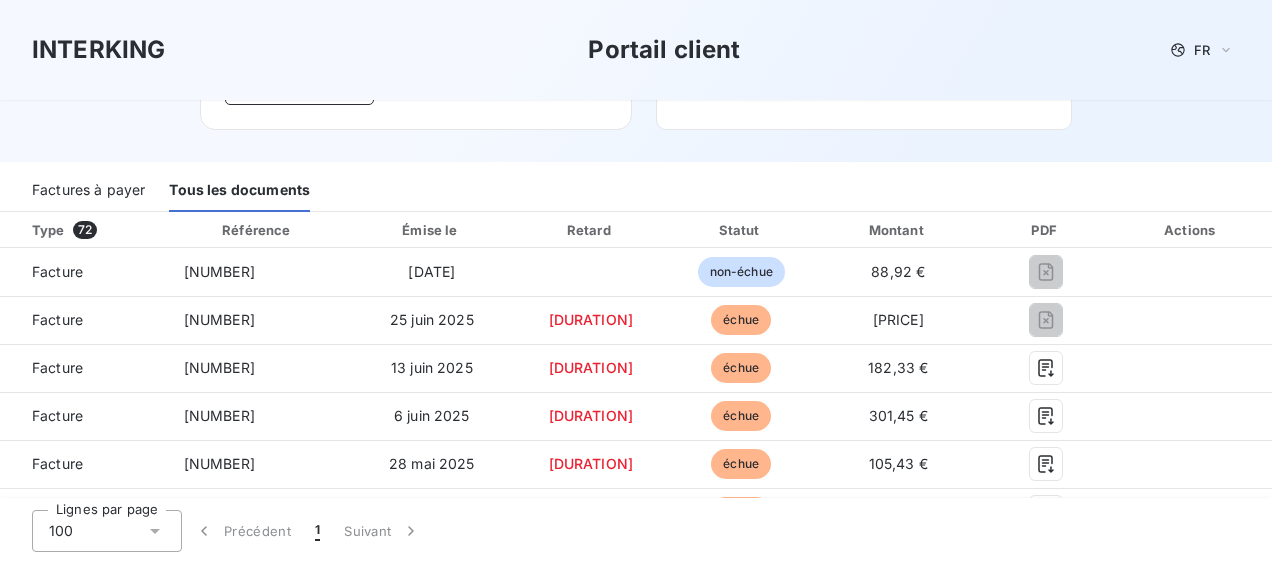 click on "Bienvenue sur votre portail client  INTERKING . INTERKING Nous contacter THE TALENT NETWORK SAS   [PRICE] [NUMBER] [PRICE] [PRICE] [PRICE]" at bounding box center [636, 31] 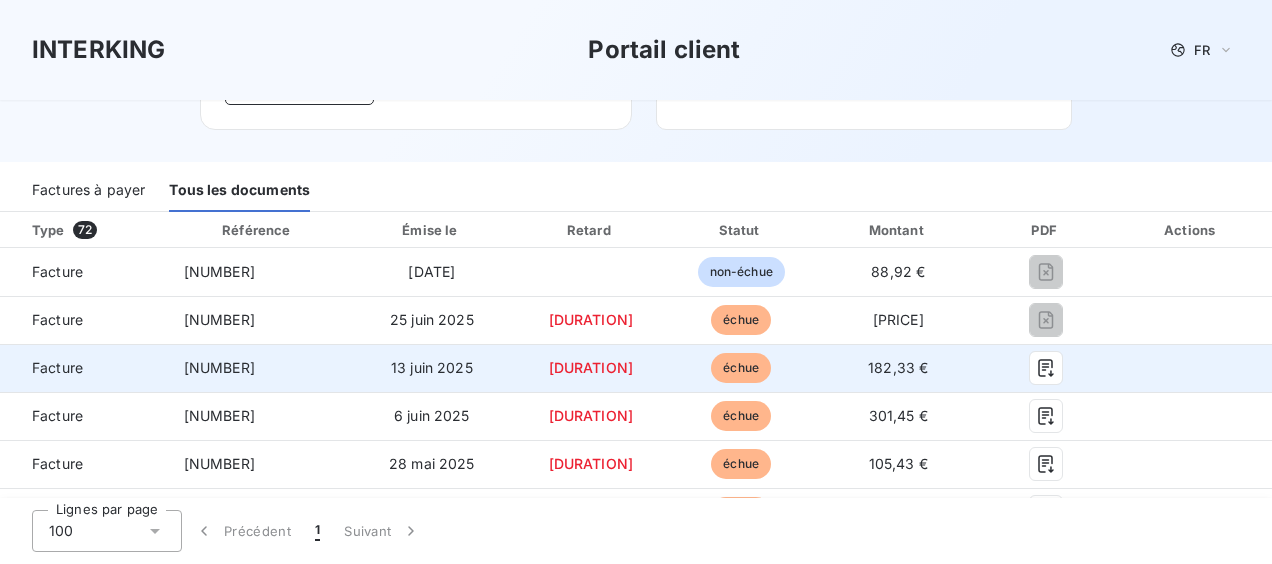 scroll, scrollTop: 300, scrollLeft: 0, axis: vertical 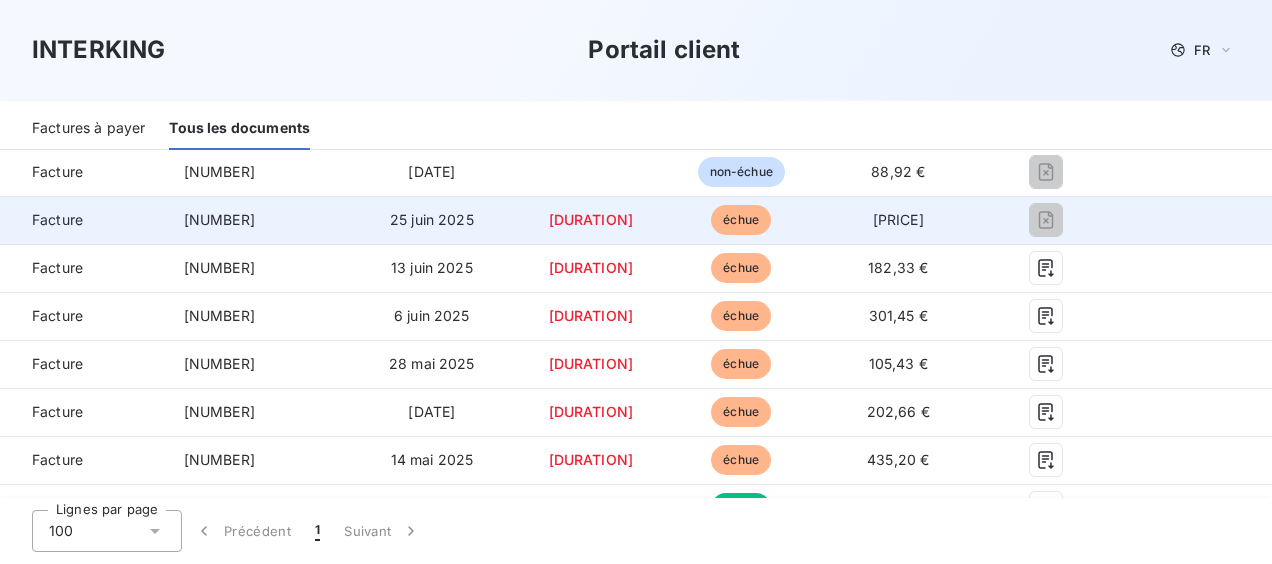 drag, startPoint x: 255, startPoint y: 220, endPoint x: 154, endPoint y: 214, distance: 101.17806 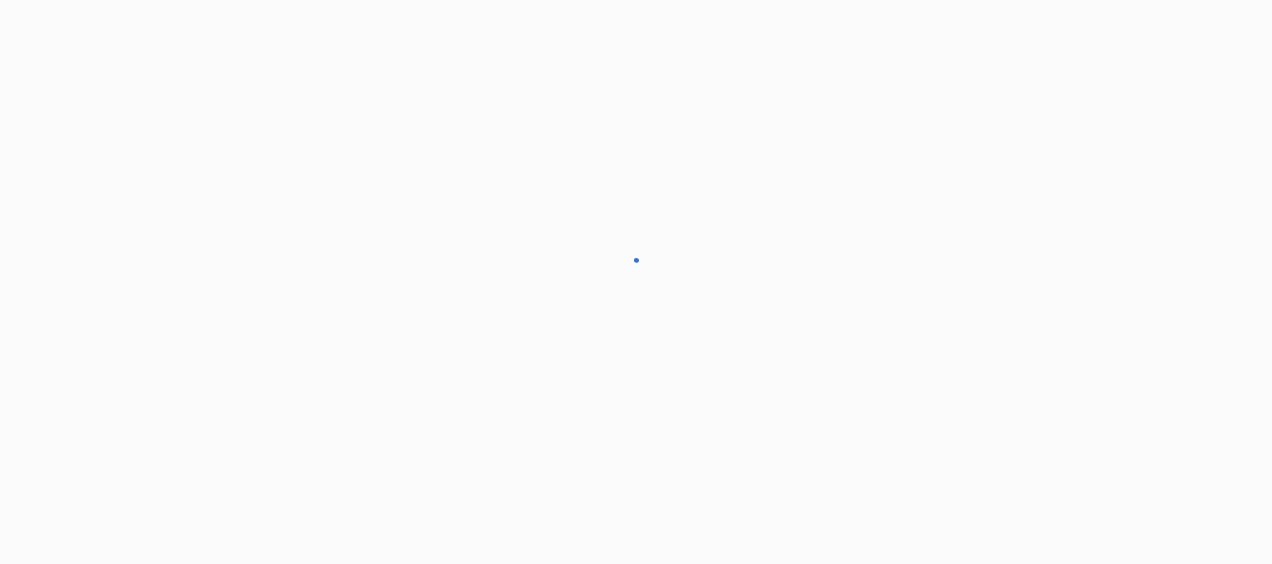 scroll, scrollTop: 0, scrollLeft: 0, axis: both 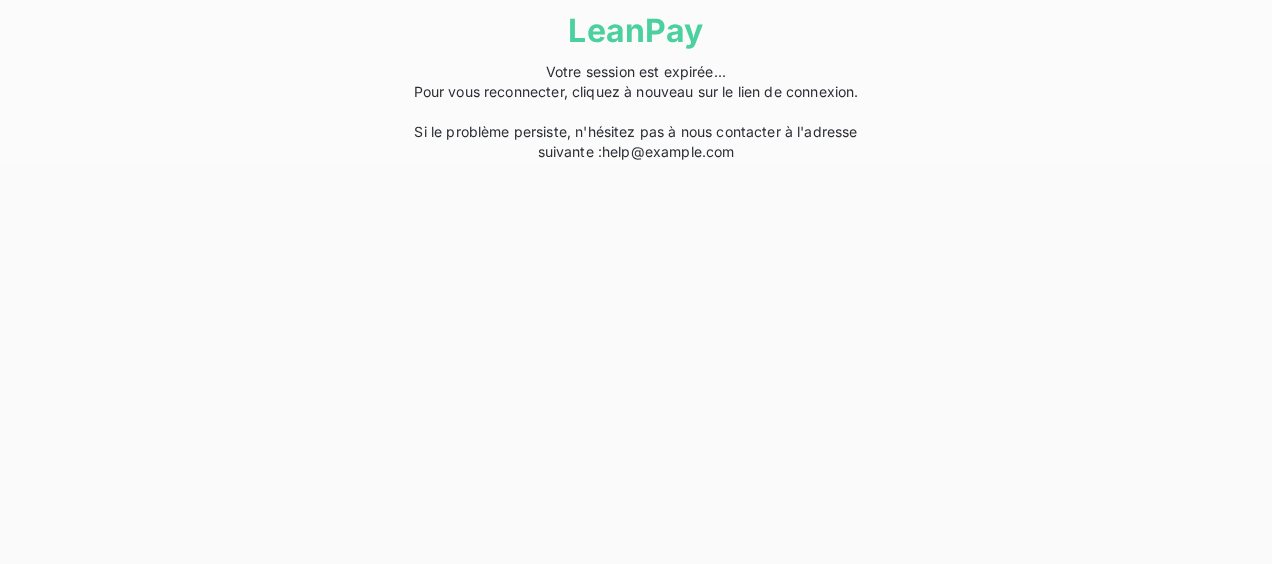 click on "LeanPay Votre session est expirée... Pour vous reconnecter, cliquez à nouveau sur le lien de connexion. Si le problème persiste, n'hésitez pas à nous contacter à l'adresse suivante :  help@example.com" at bounding box center [636, 81] 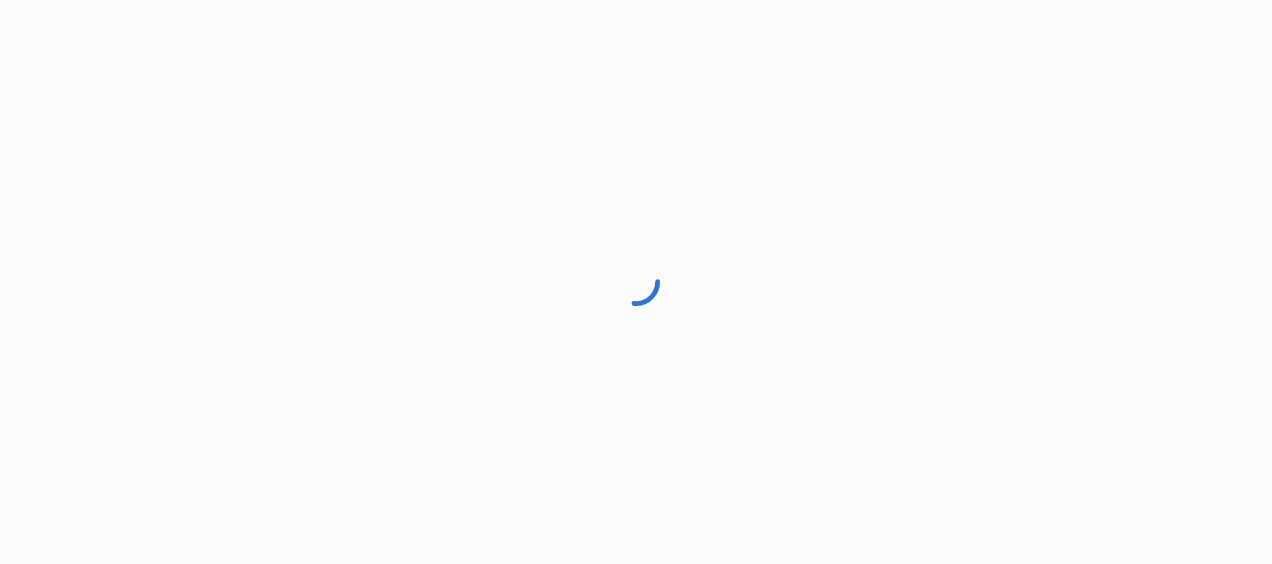 scroll, scrollTop: 0, scrollLeft: 0, axis: both 